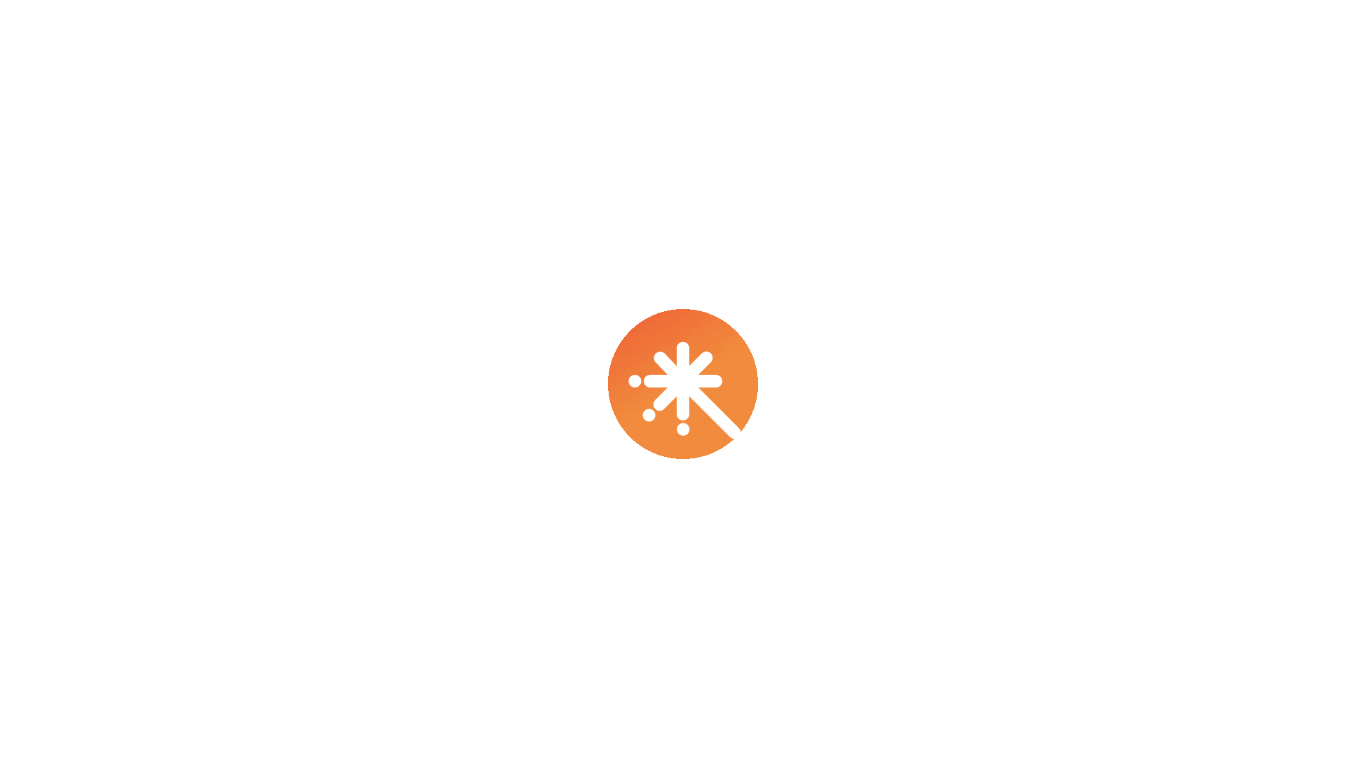 scroll, scrollTop: 0, scrollLeft: 0, axis: both 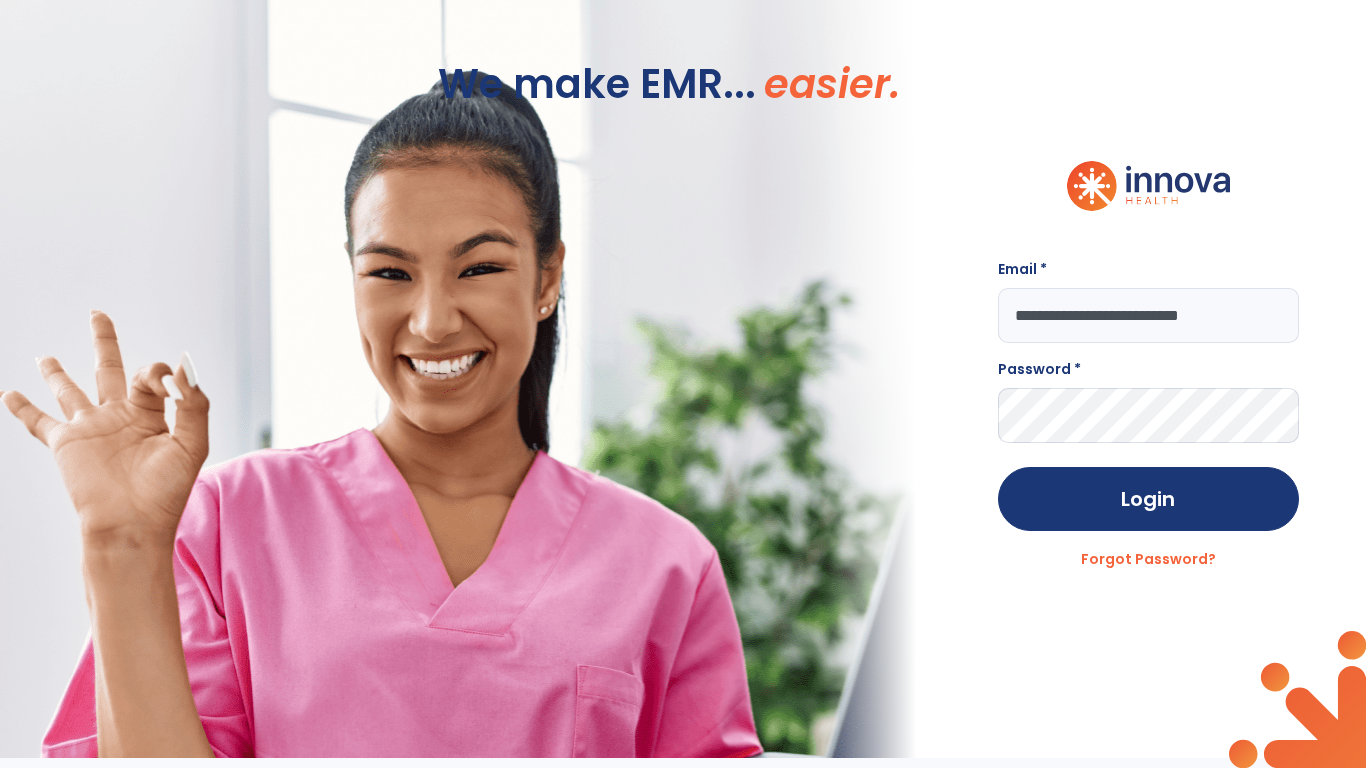 type on "**********" 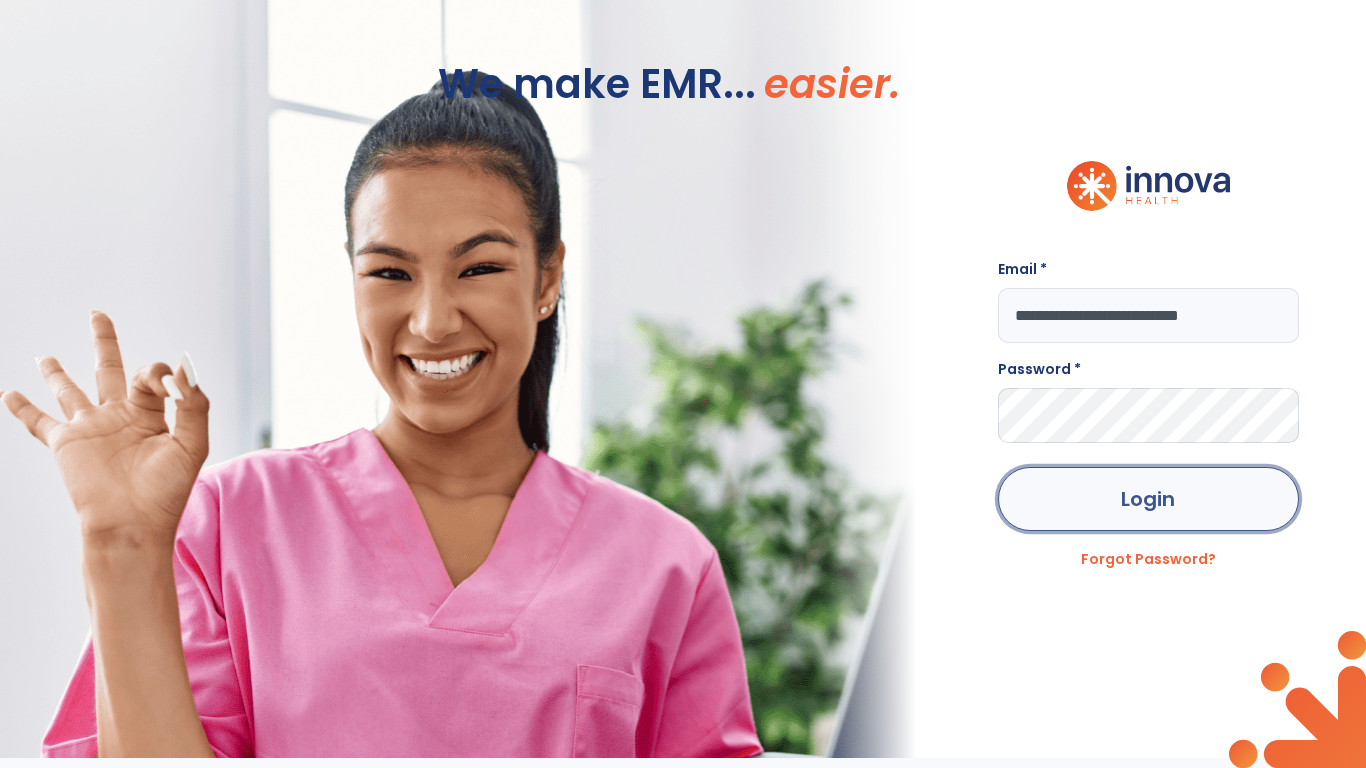 click on "Login" 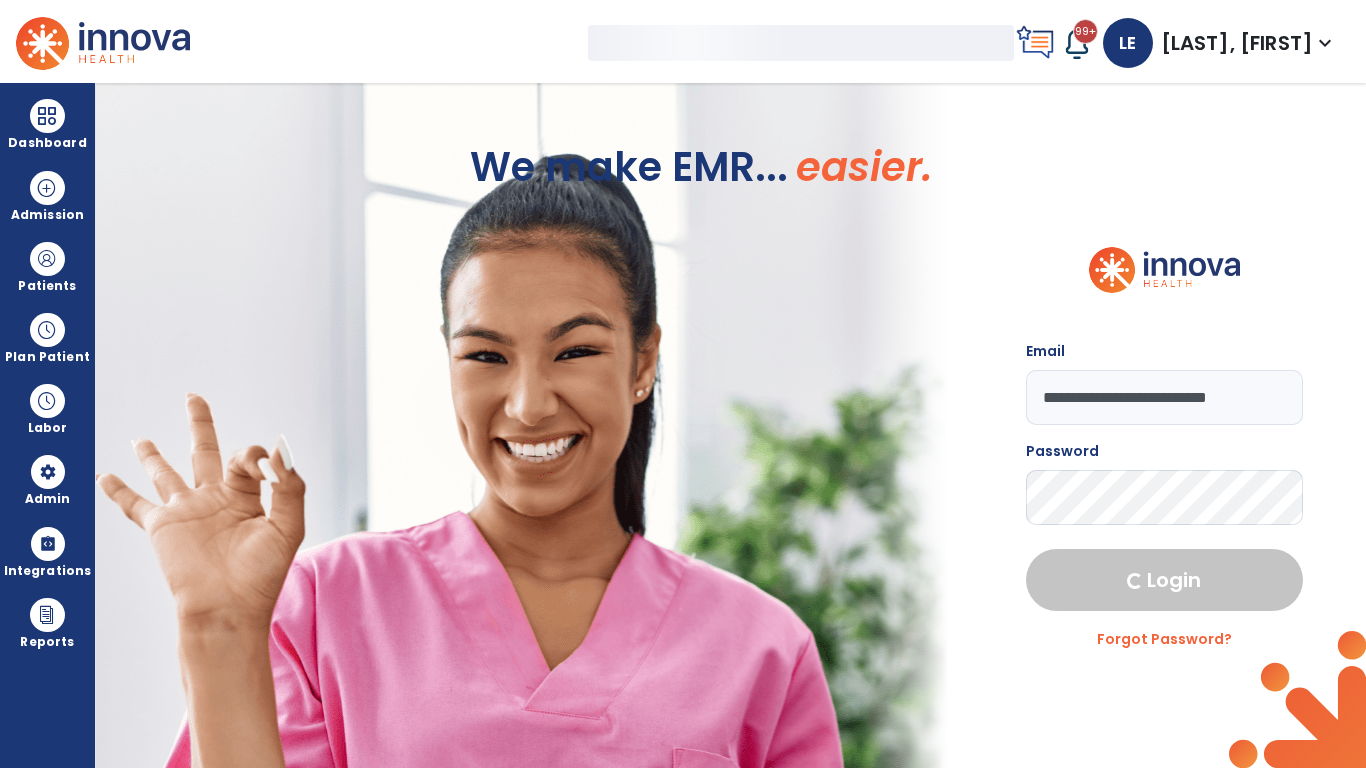 select on "***" 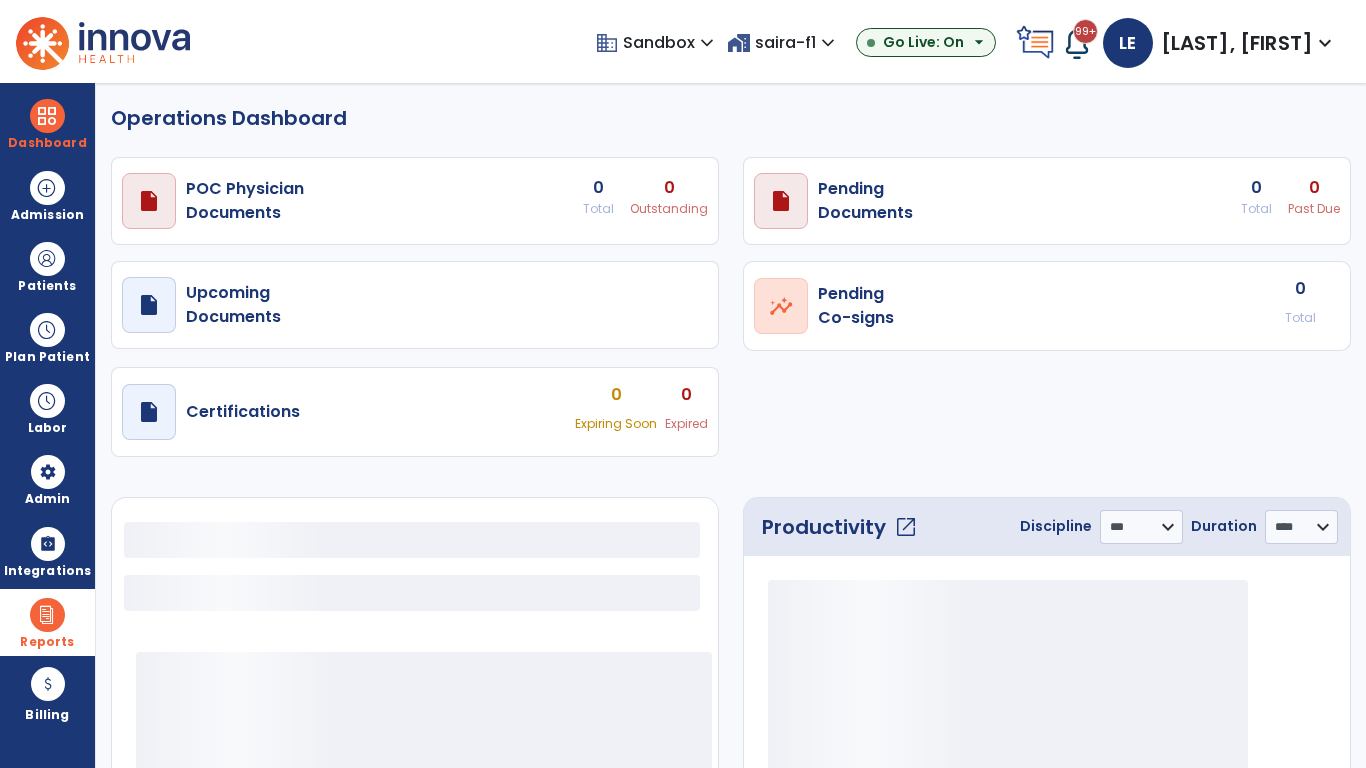 click at bounding box center [47, 615] 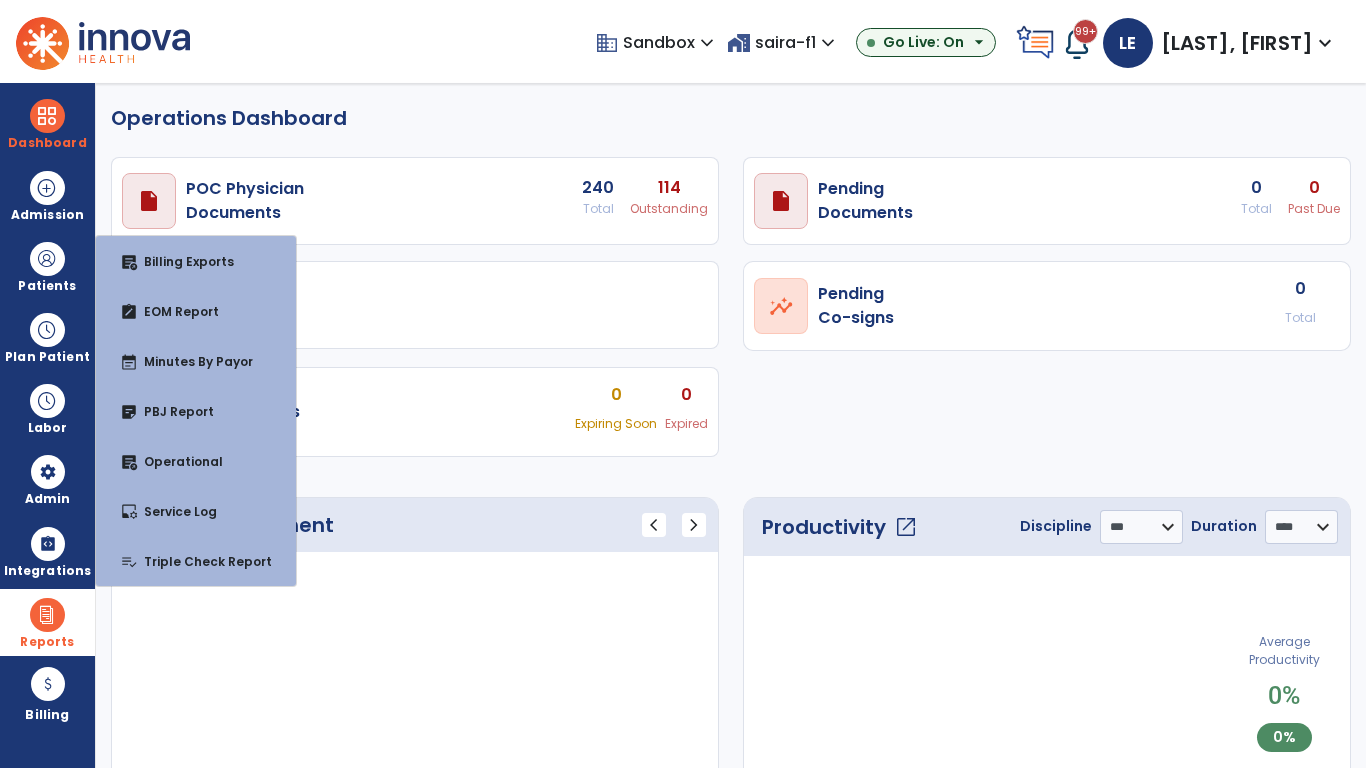select on "***" 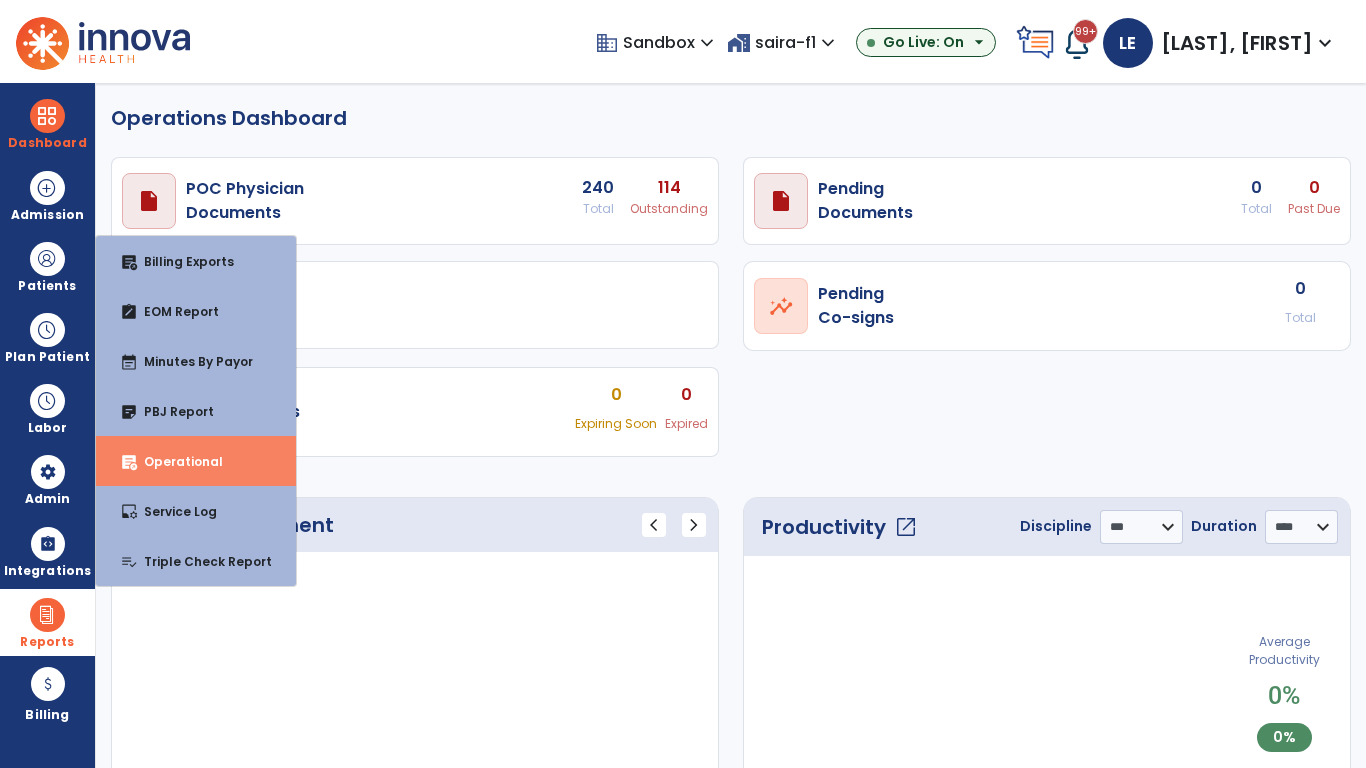 click on "Operational" at bounding box center (175, 461) 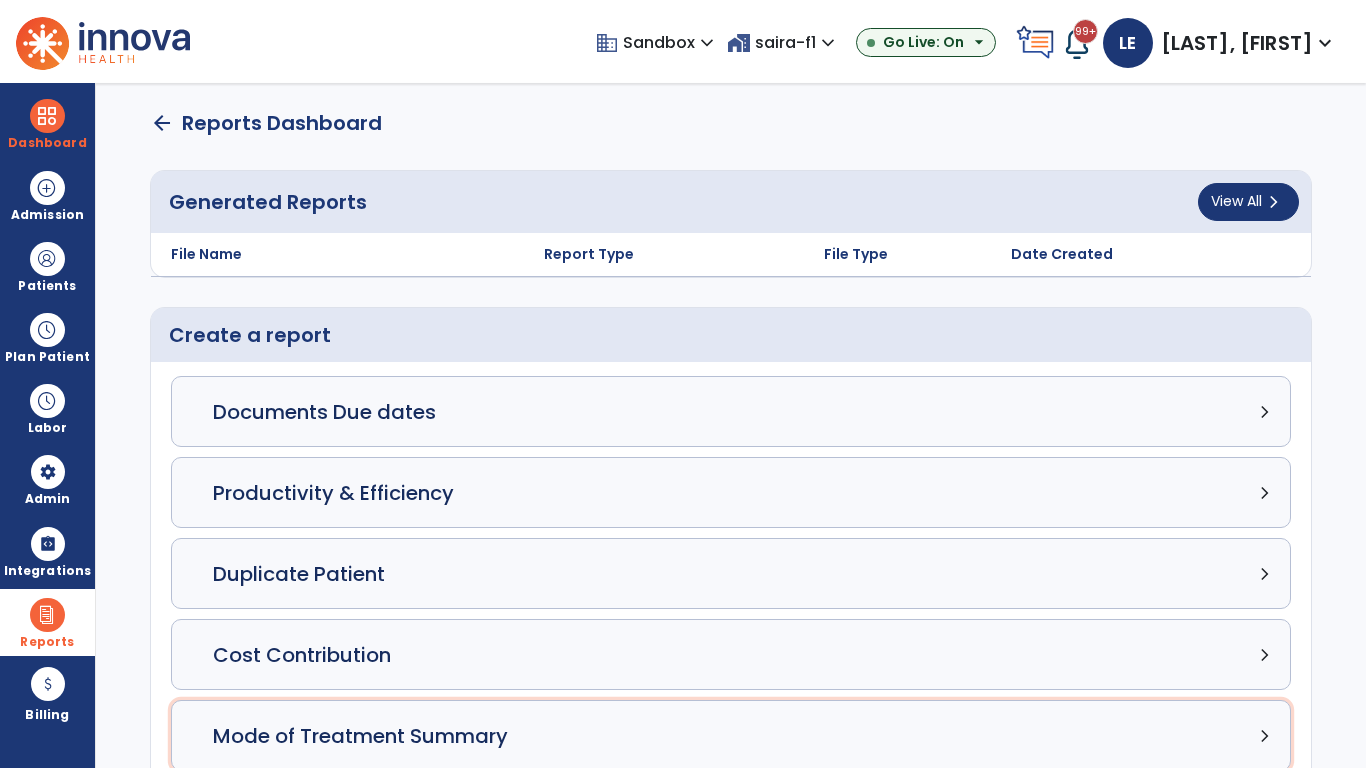 click on "Mode of Treatment Summary chevron_right" 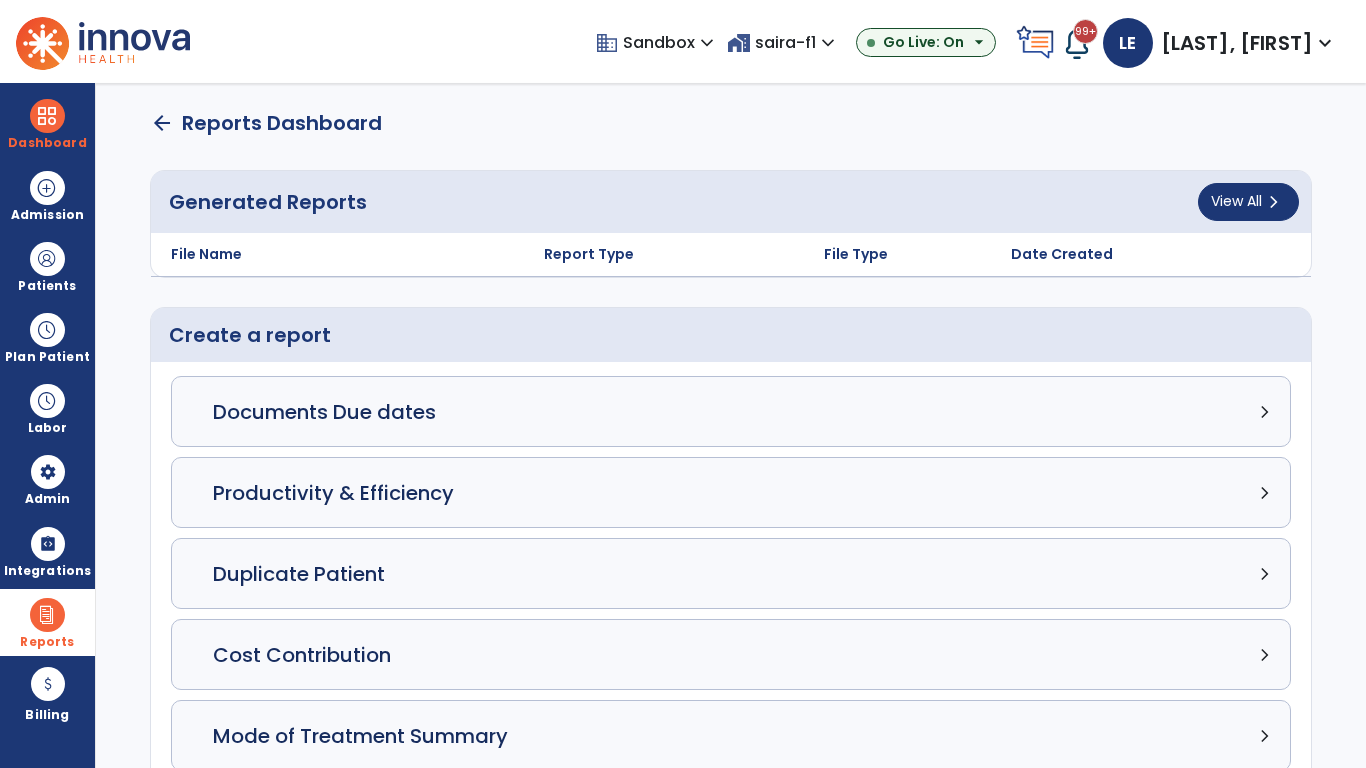 select on "*****" 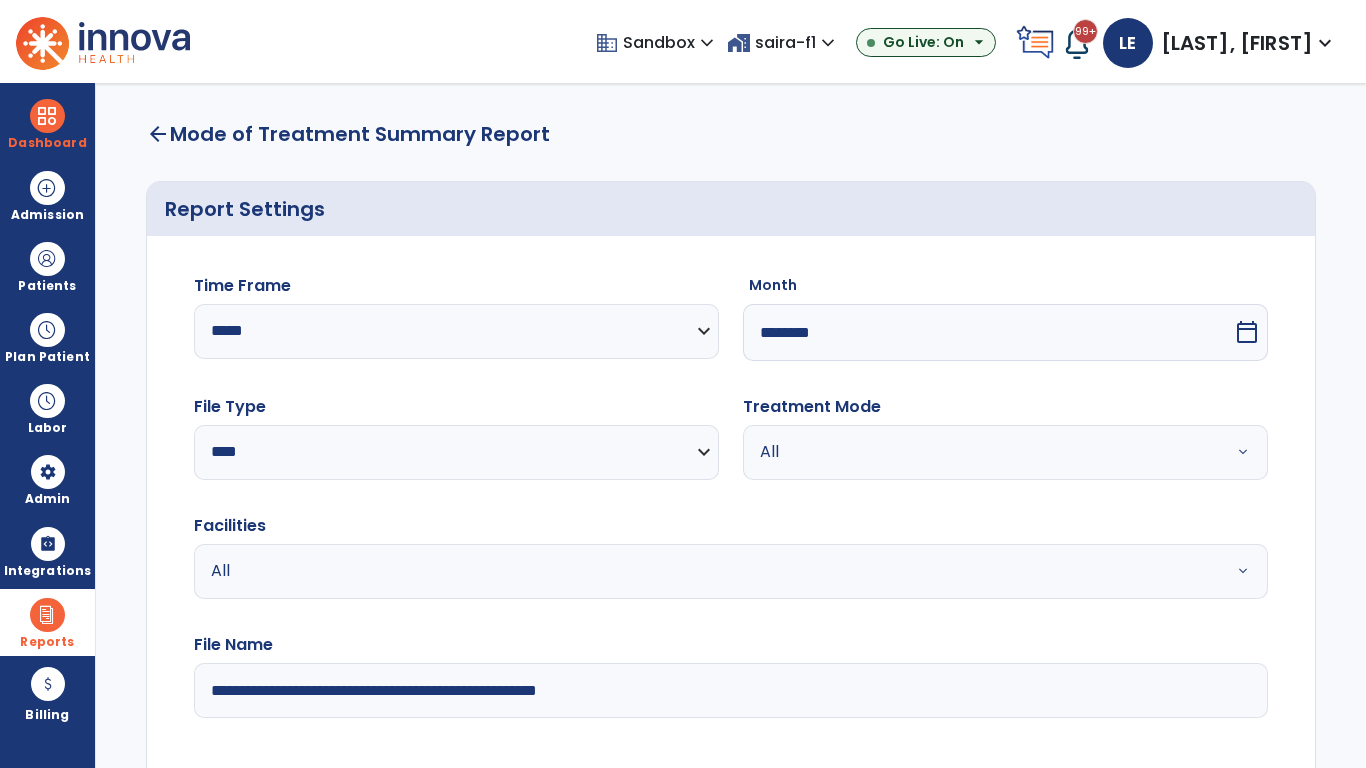 scroll, scrollTop: 3, scrollLeft: 0, axis: vertical 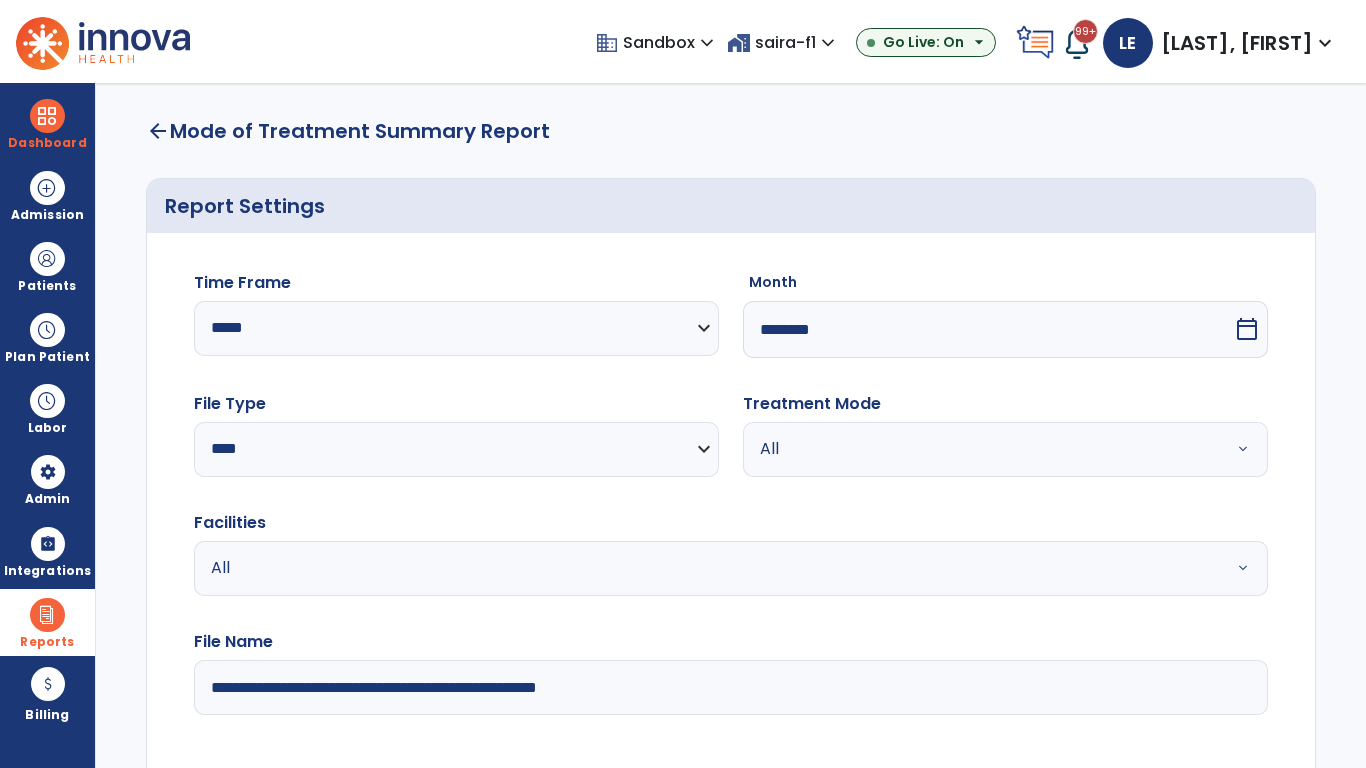 select on "*****" 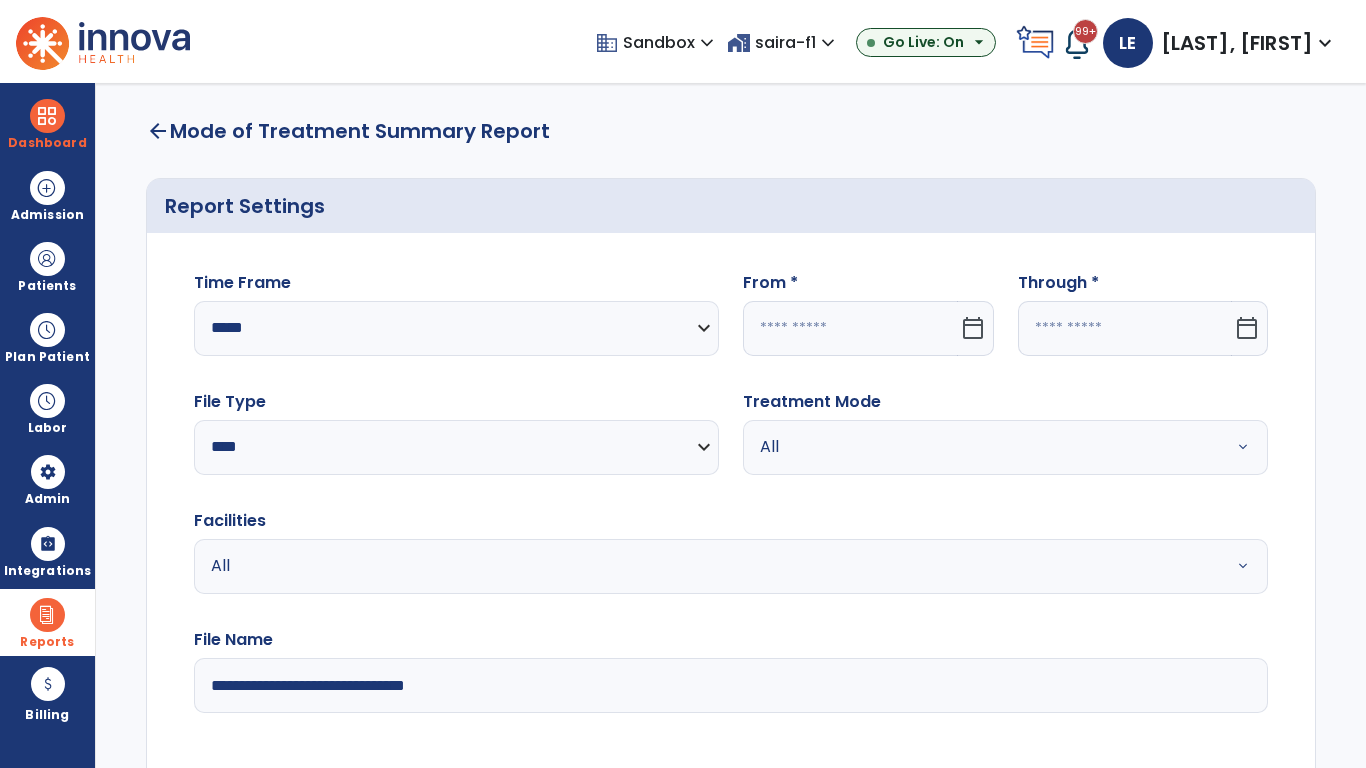 click 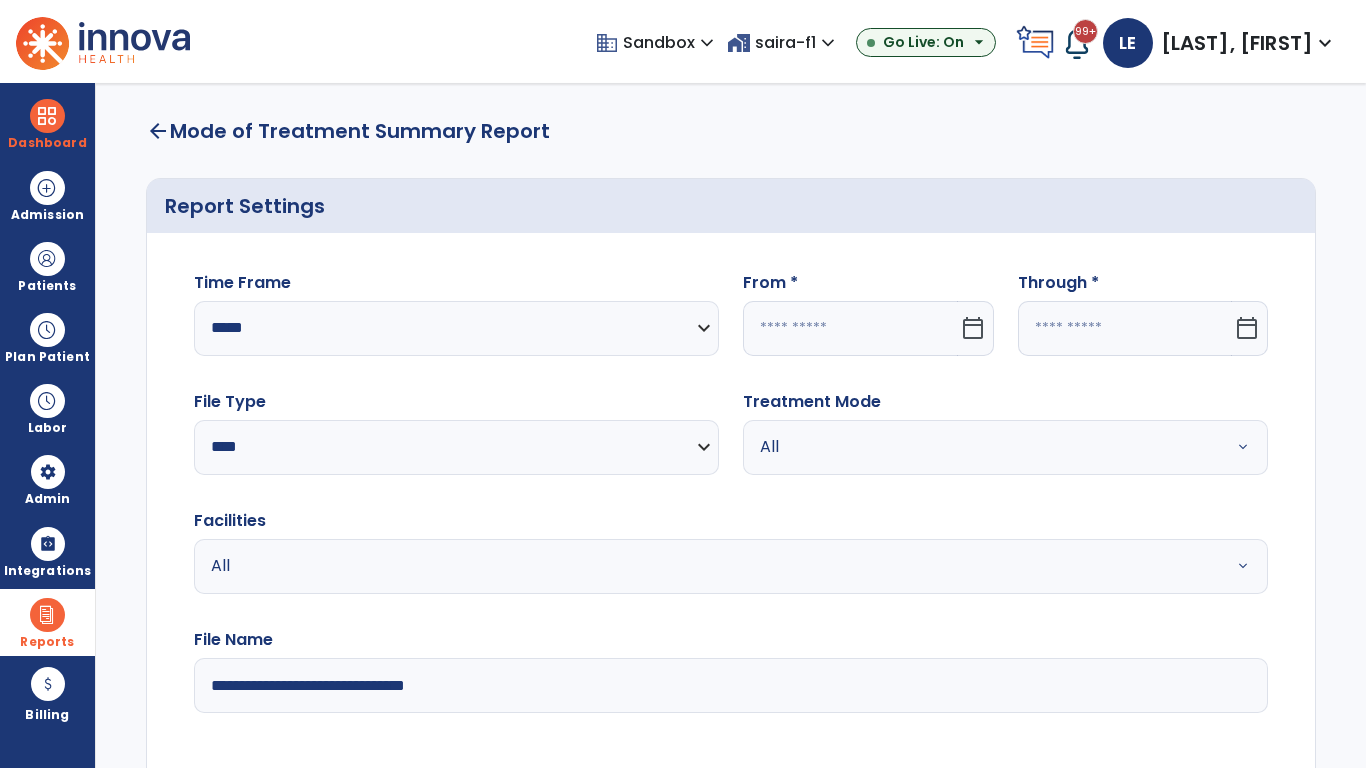 select on "*" 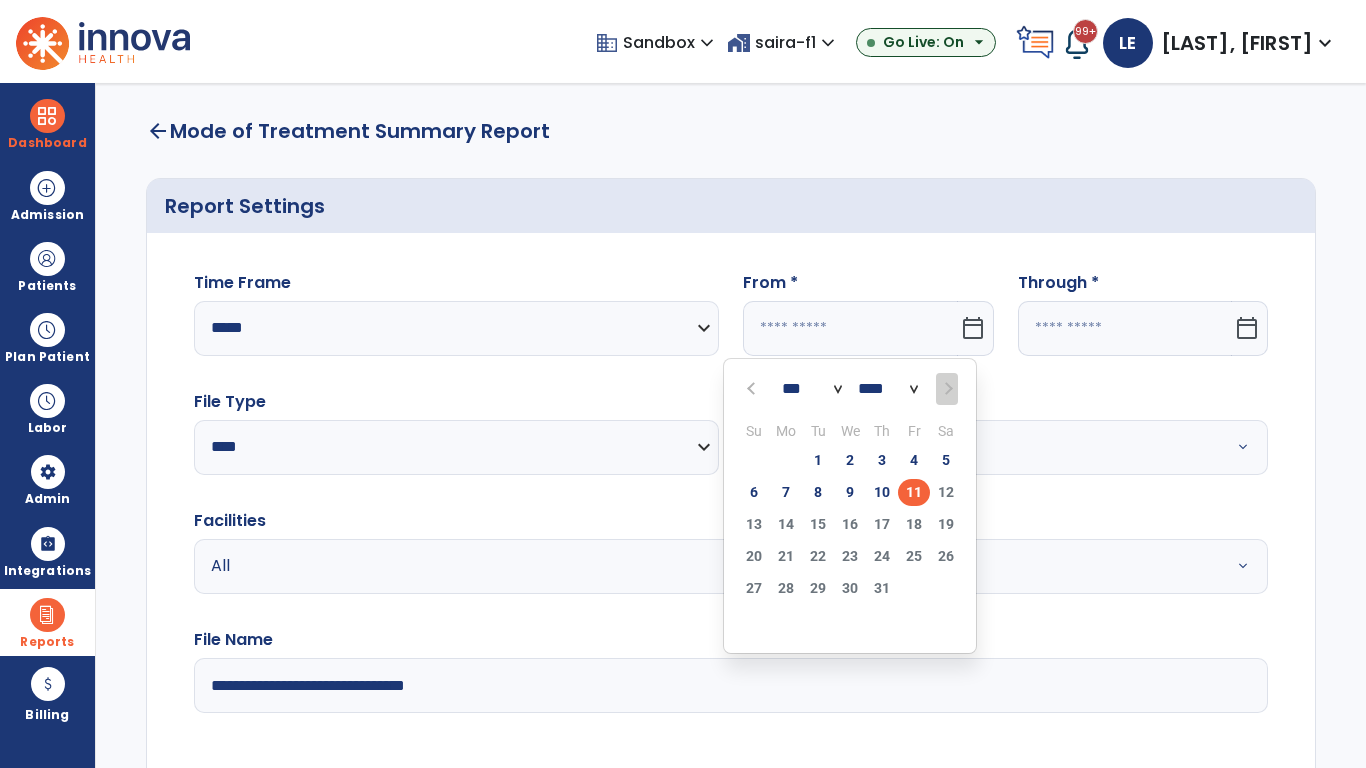 select on "****" 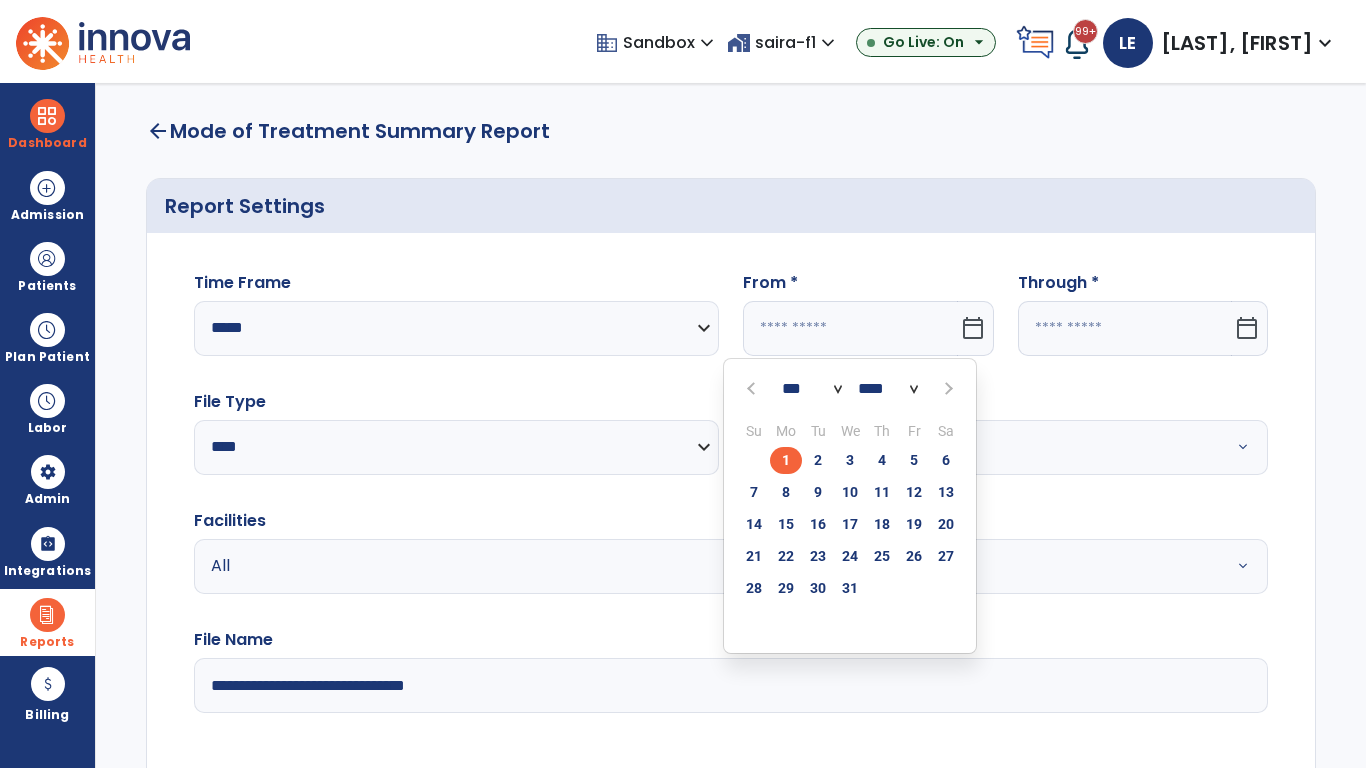 select on "**" 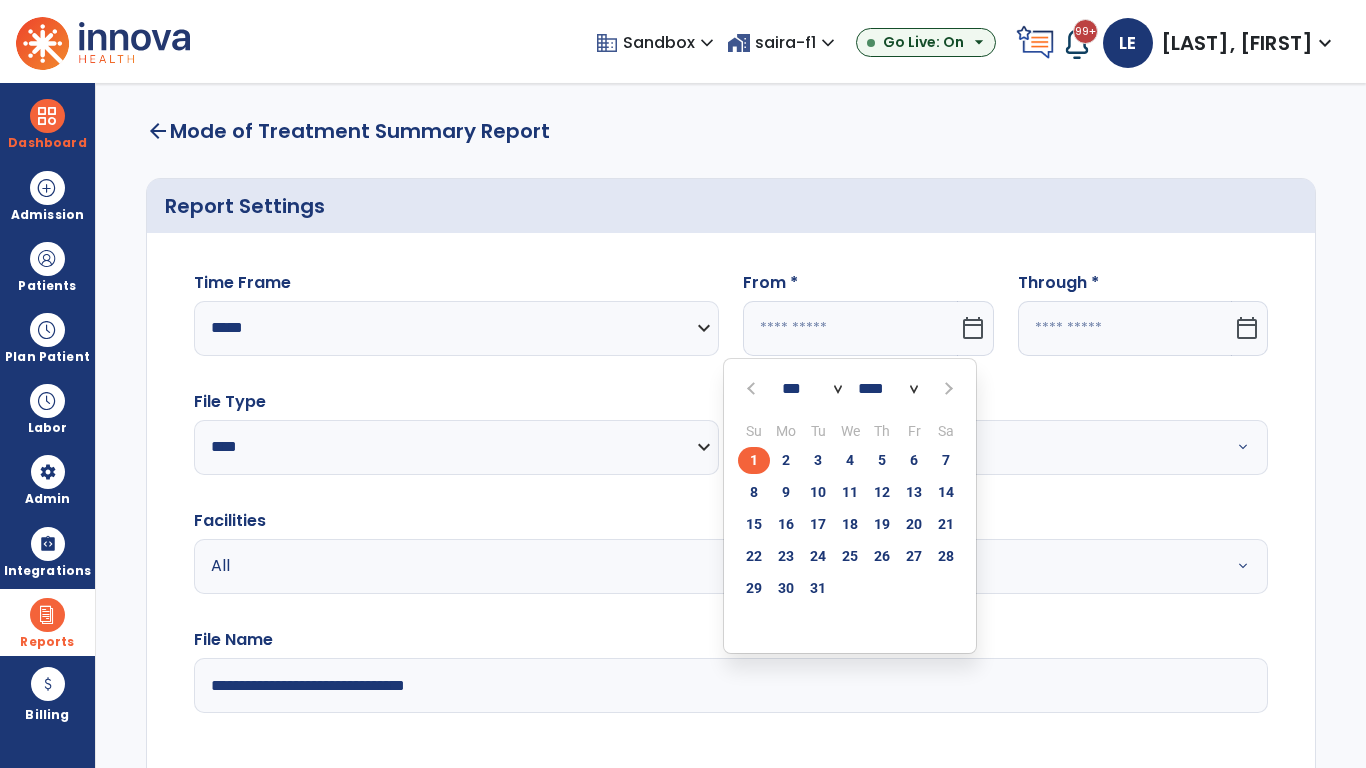 click on "1" 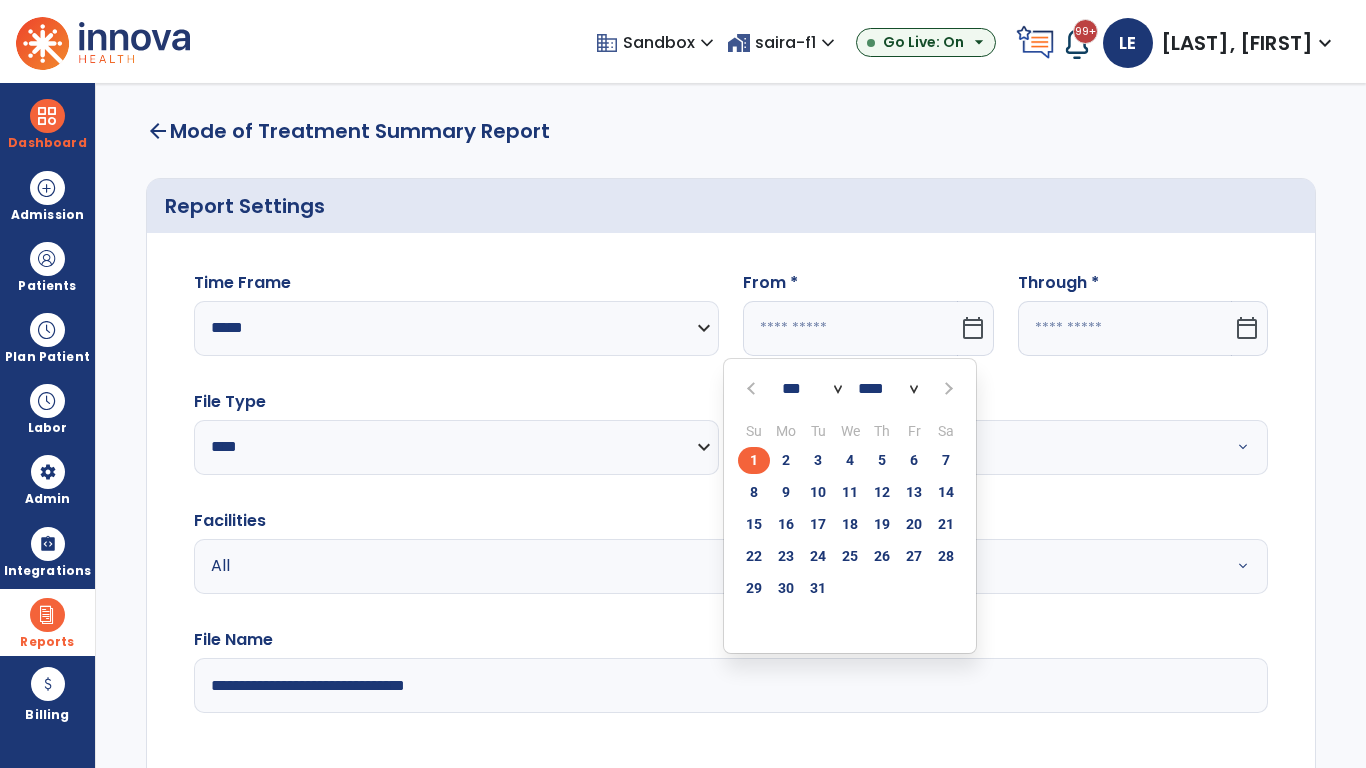 type on "**********" 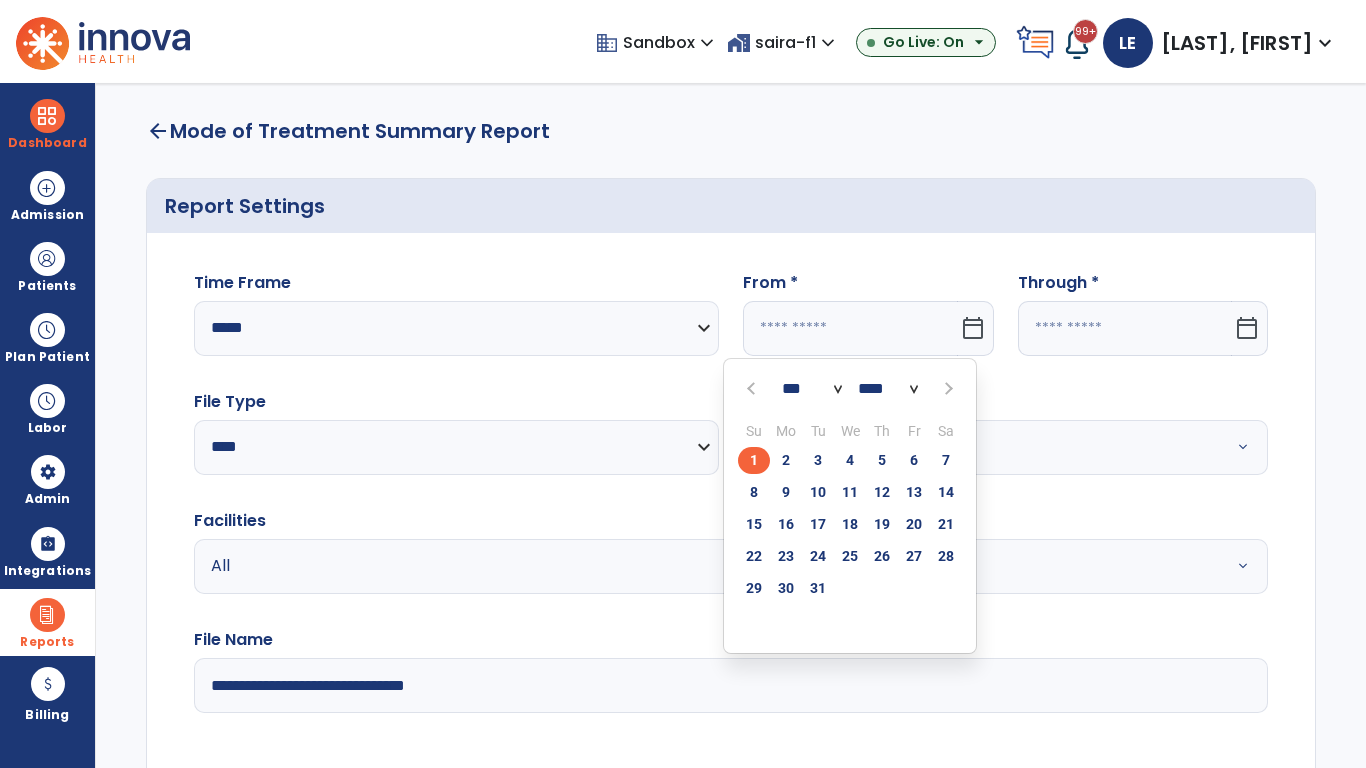 type on "*********" 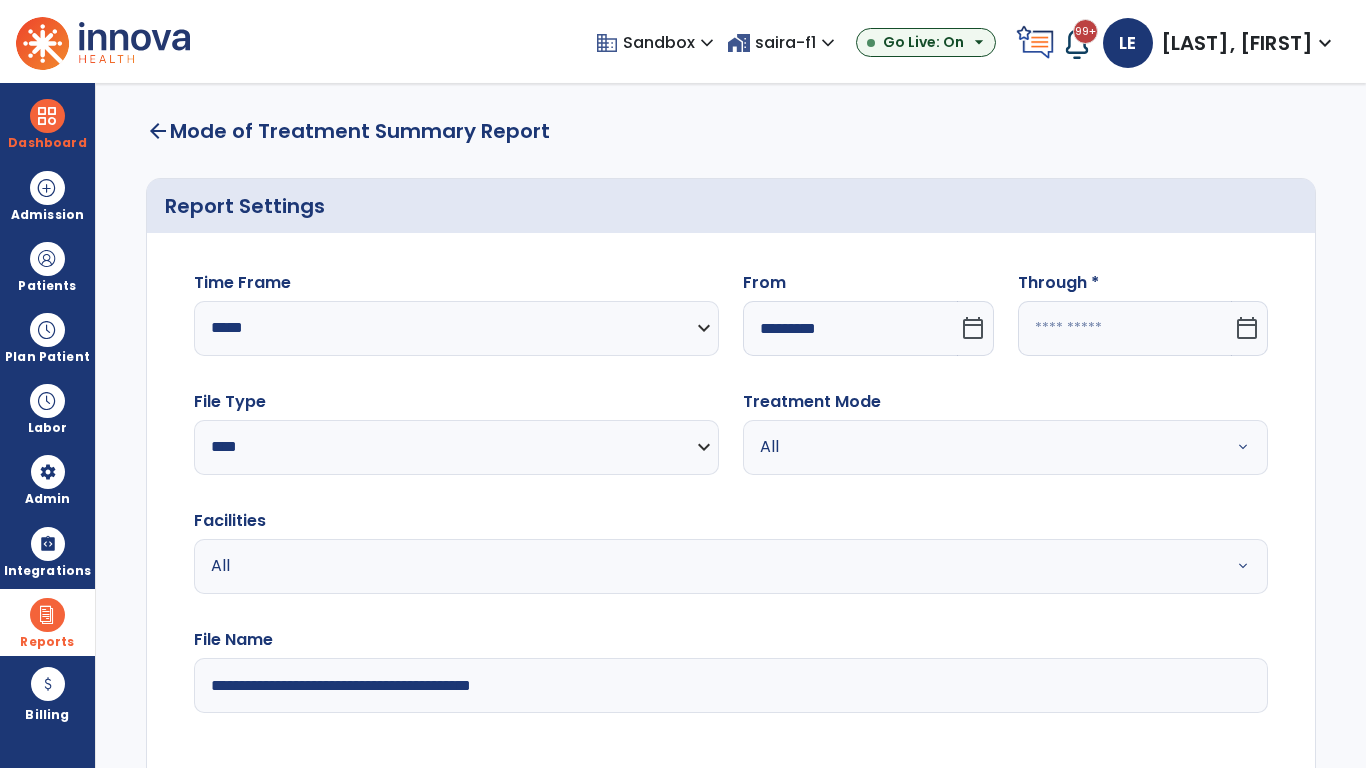 click 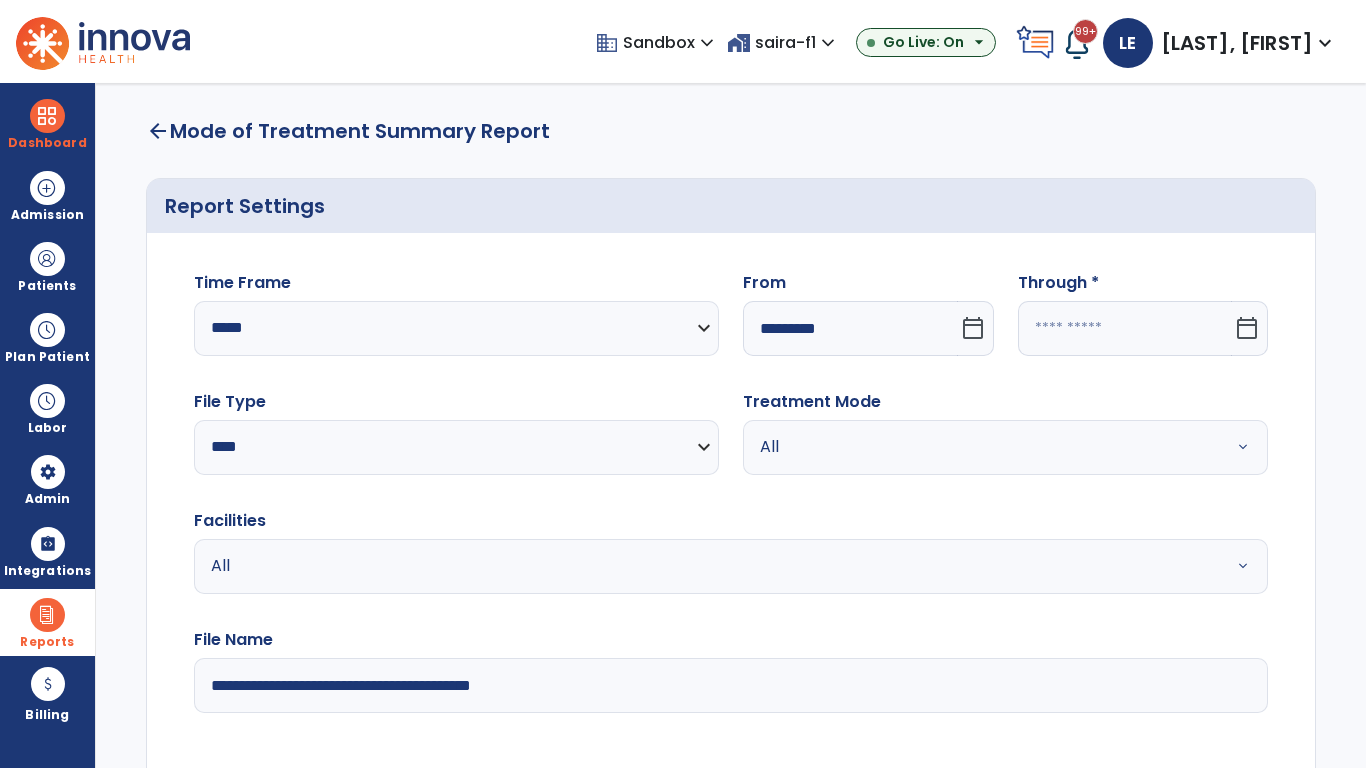 select on "*" 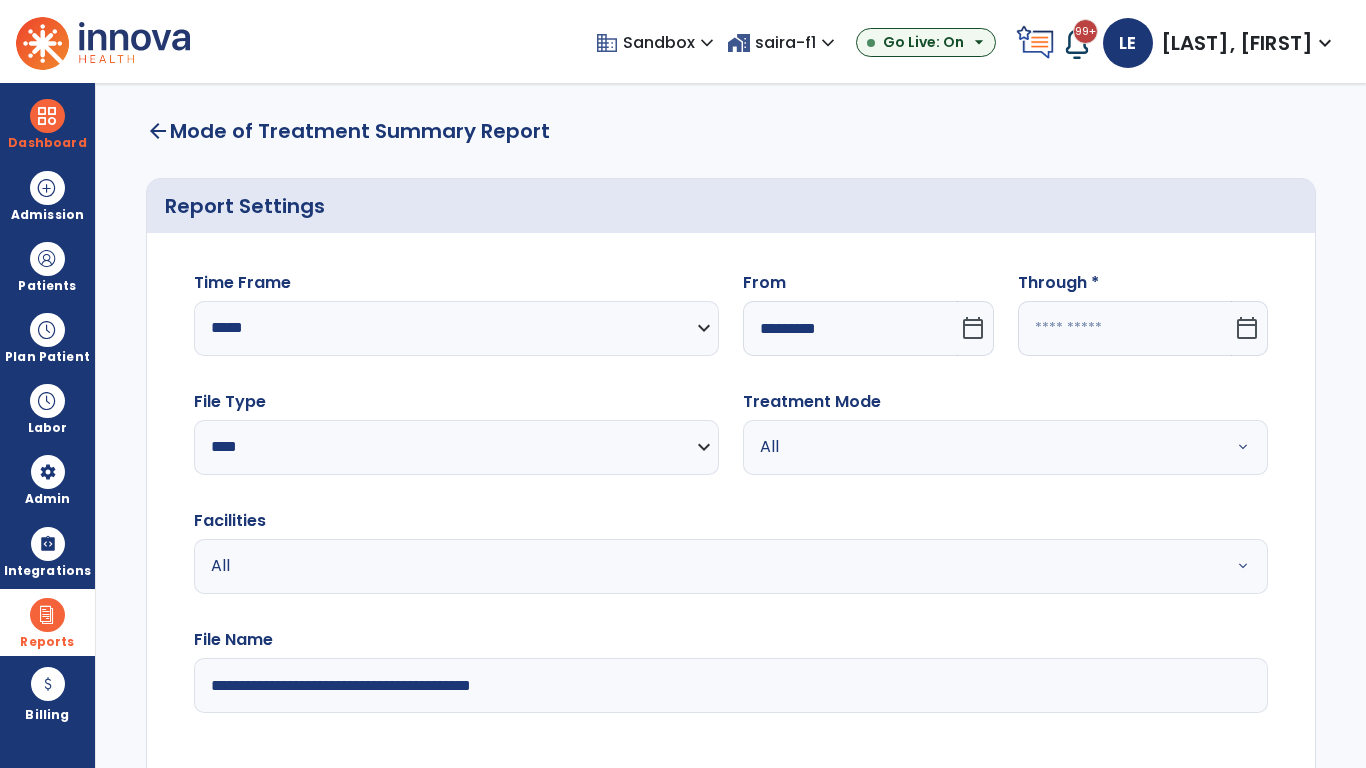 select on "****" 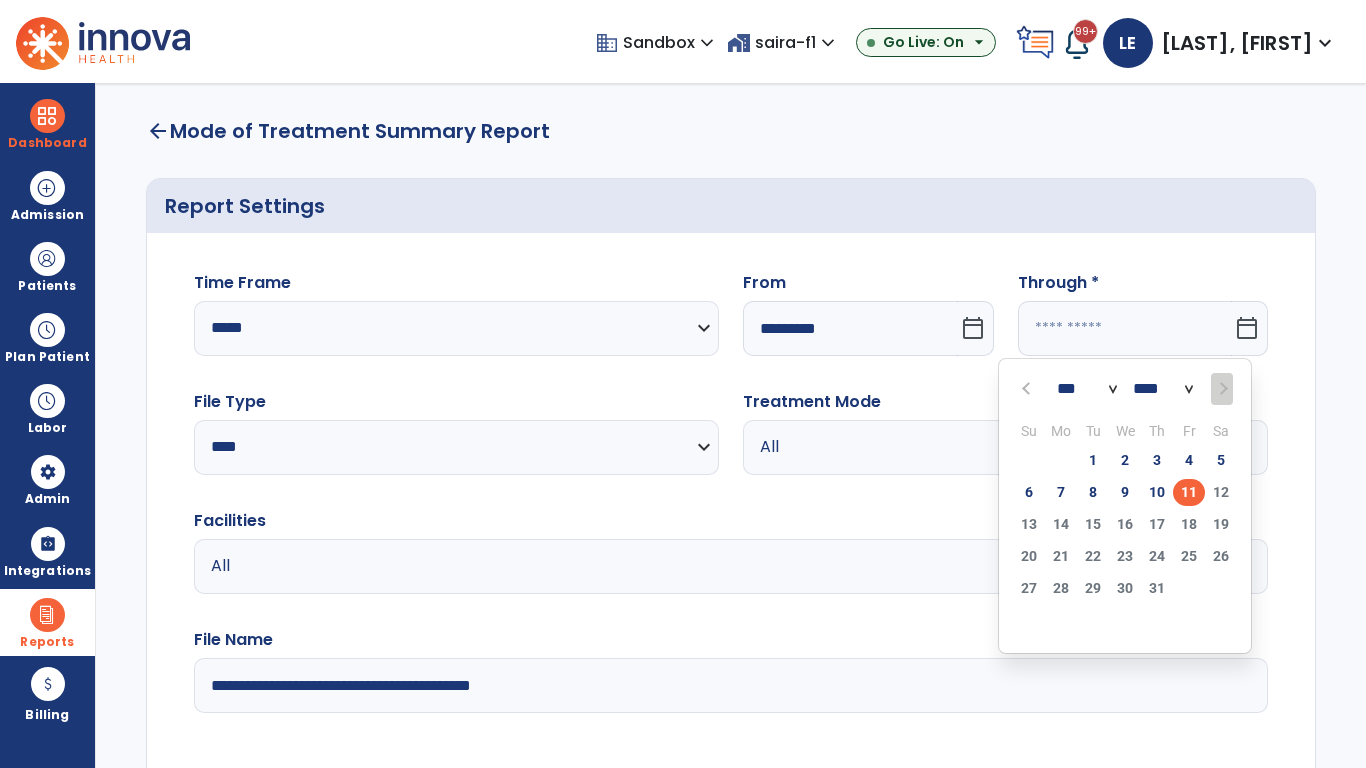 select on "*" 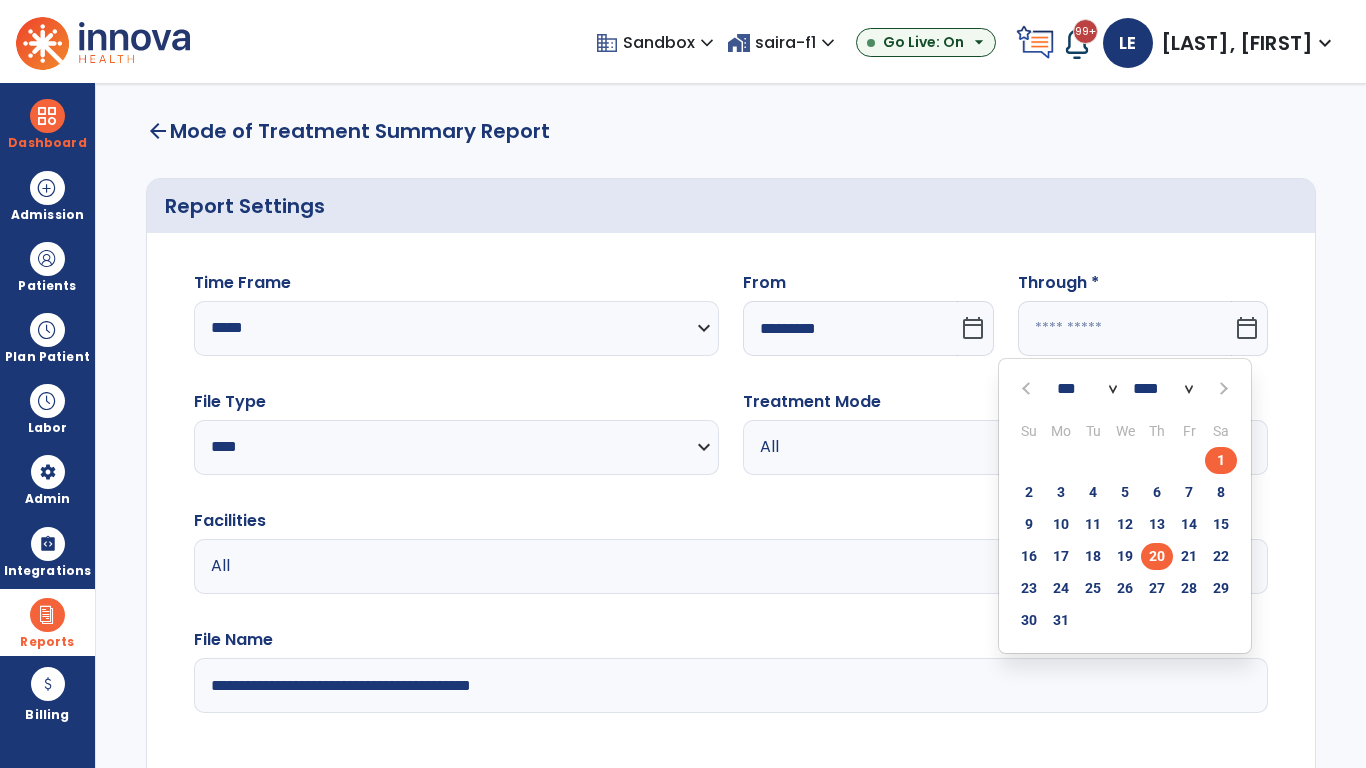 click on "20" 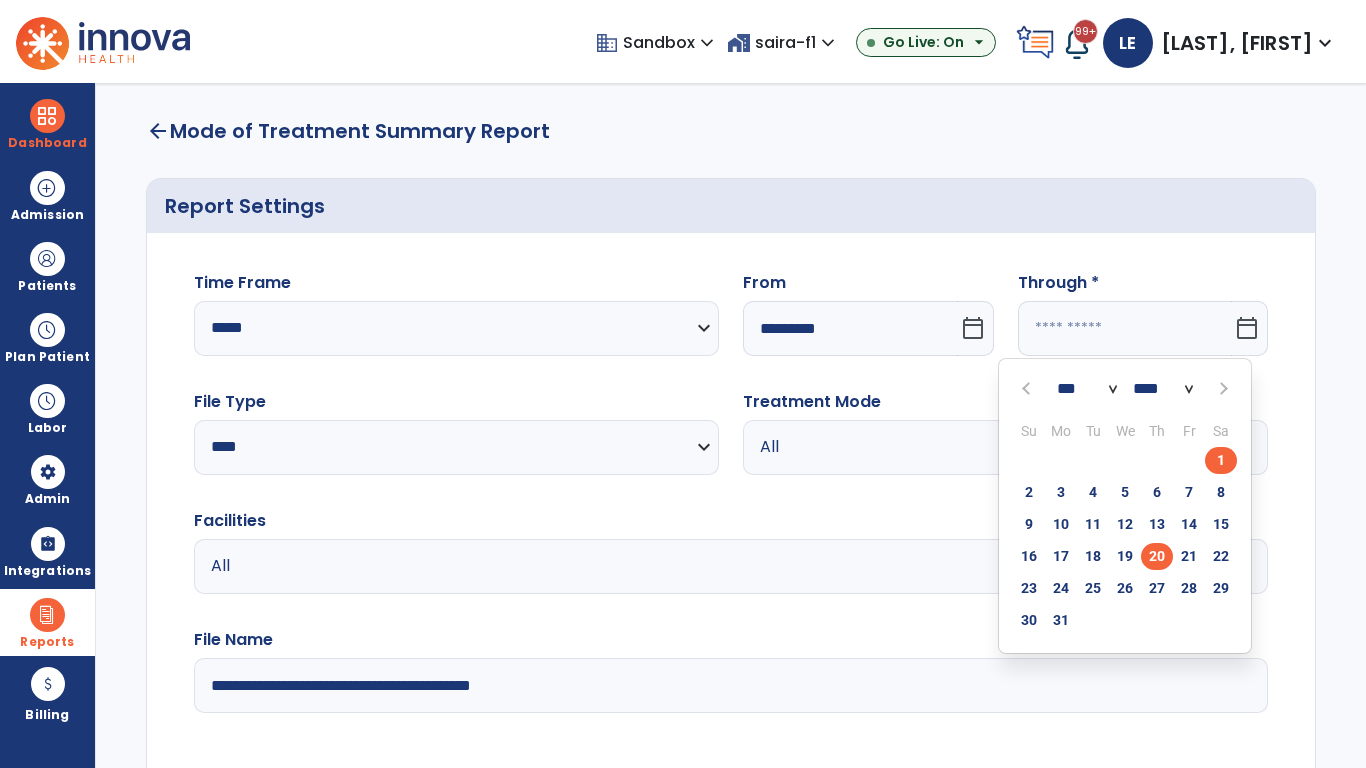 type on "**********" 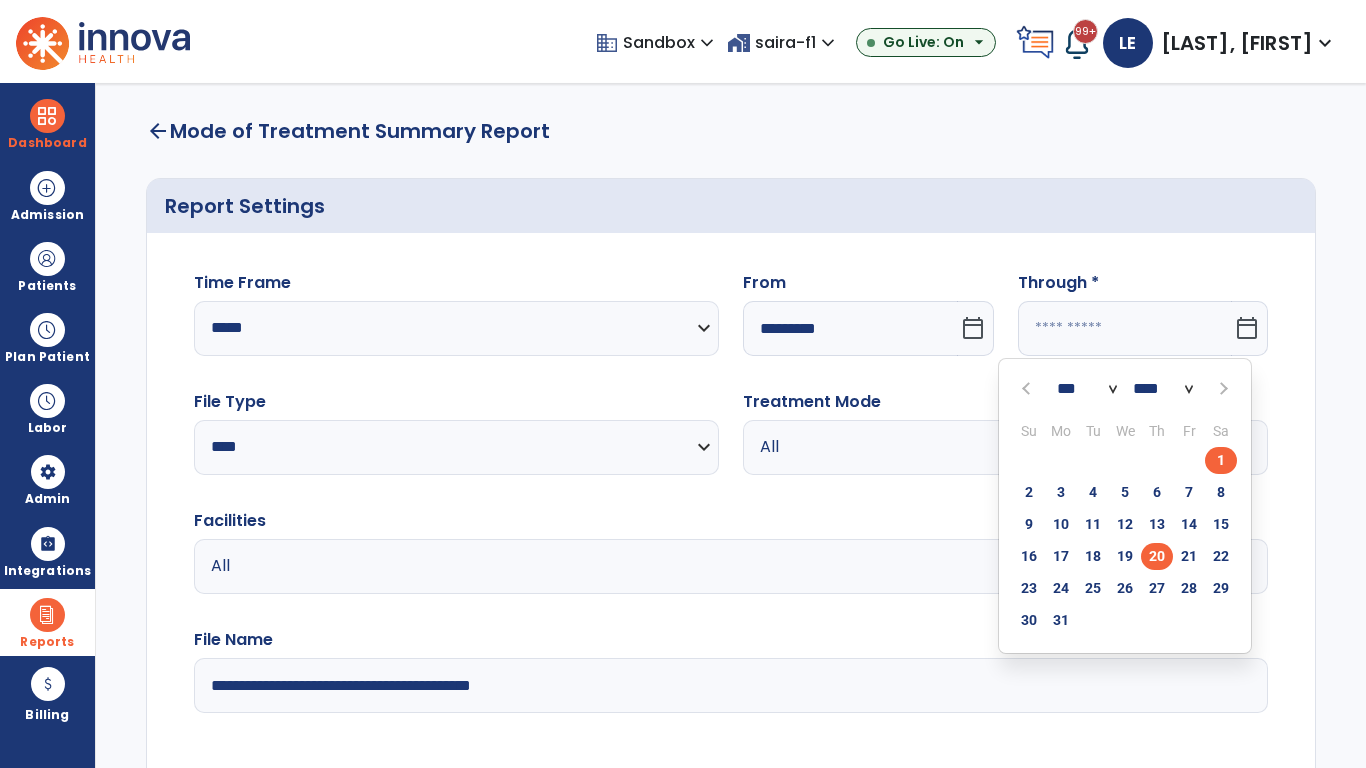 type on "*********" 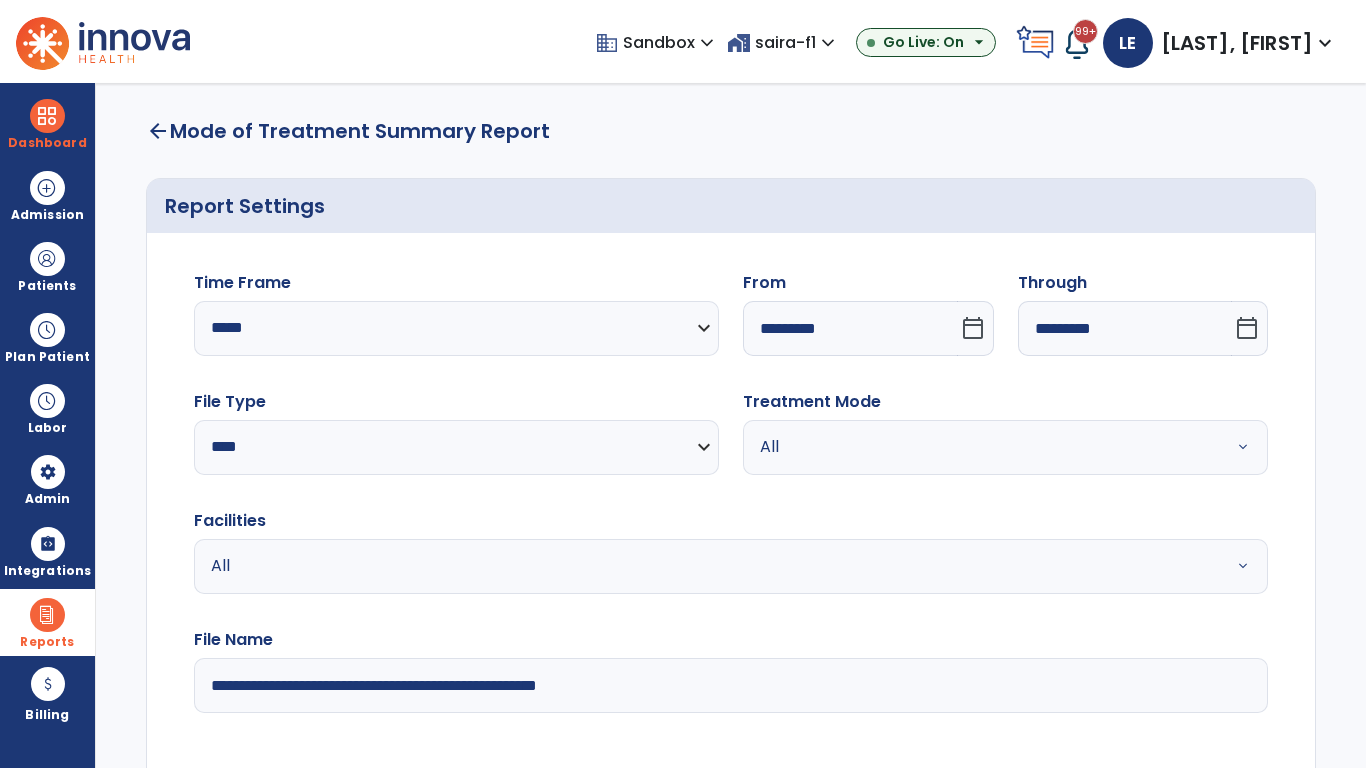 click on "All" at bounding box center (981, 447) 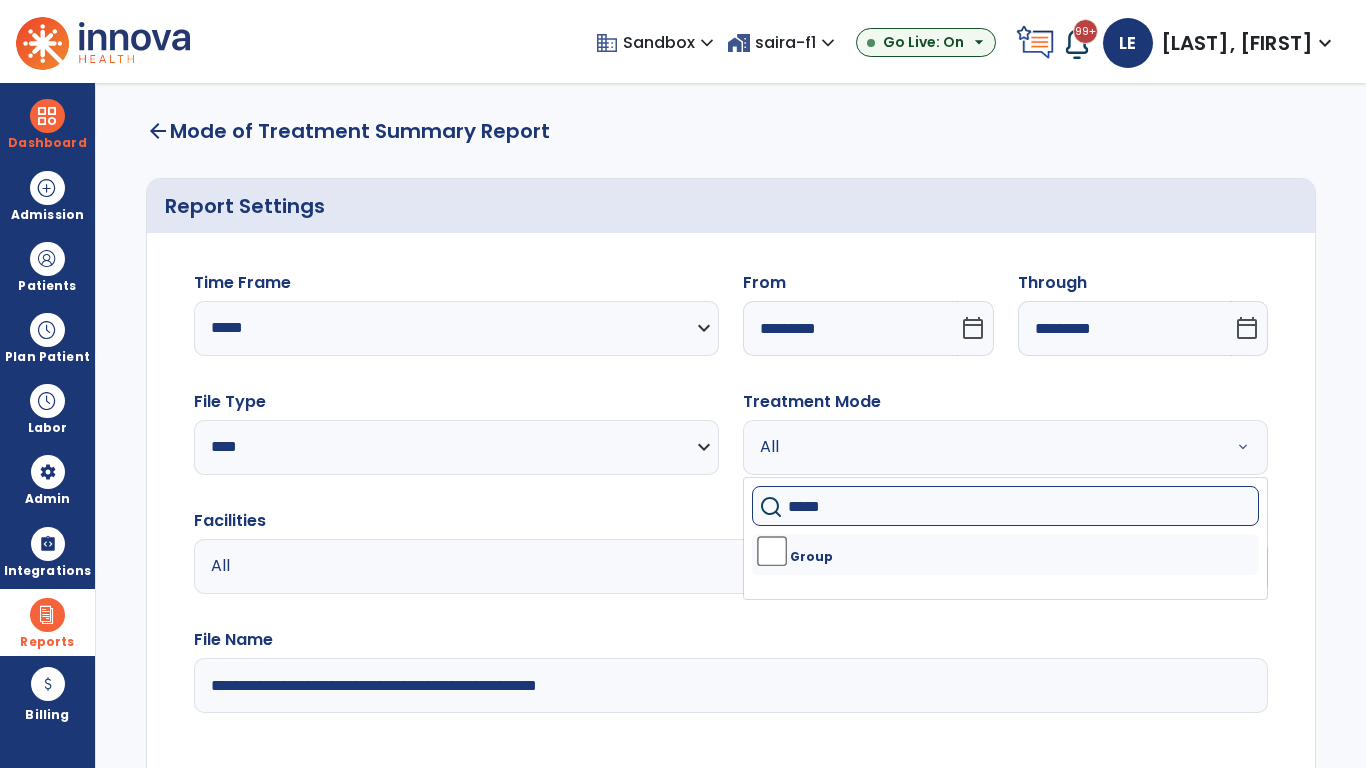 type on "*****" 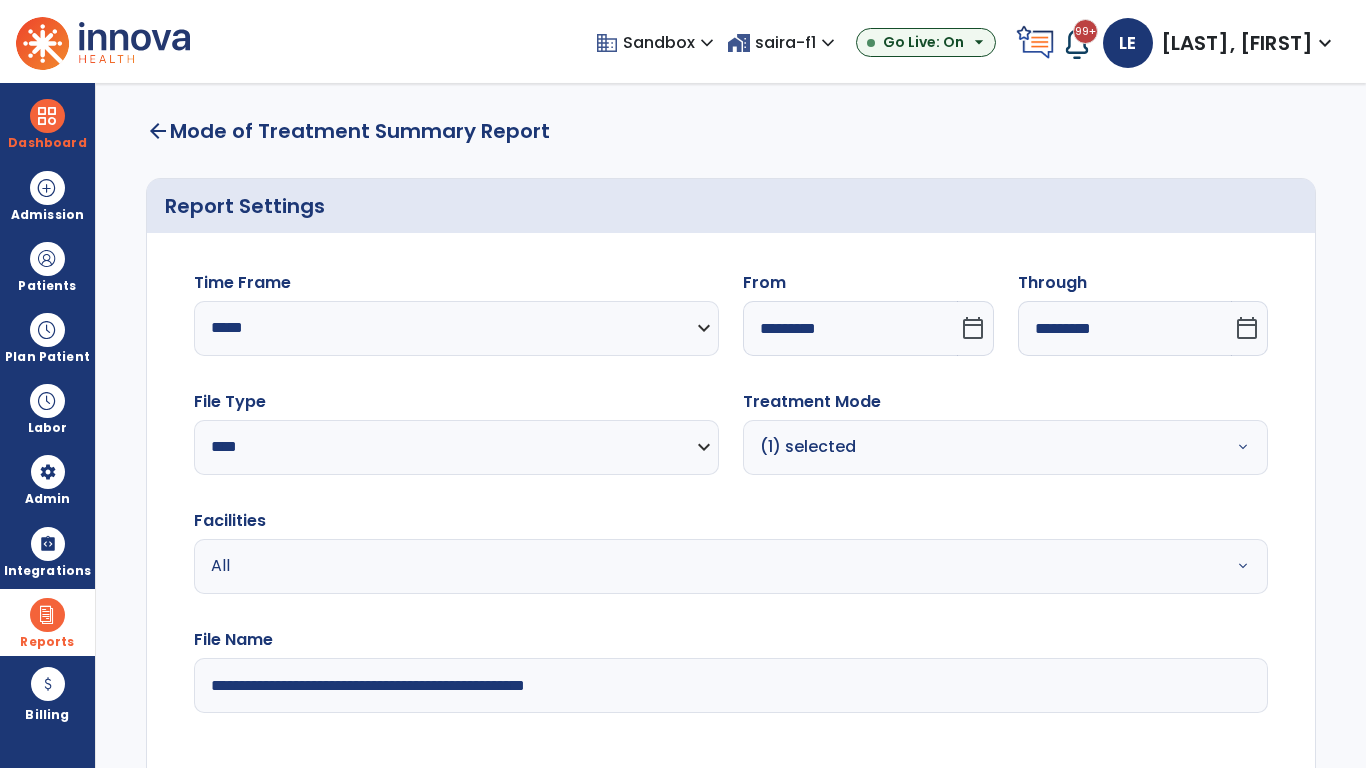 type on "**********" 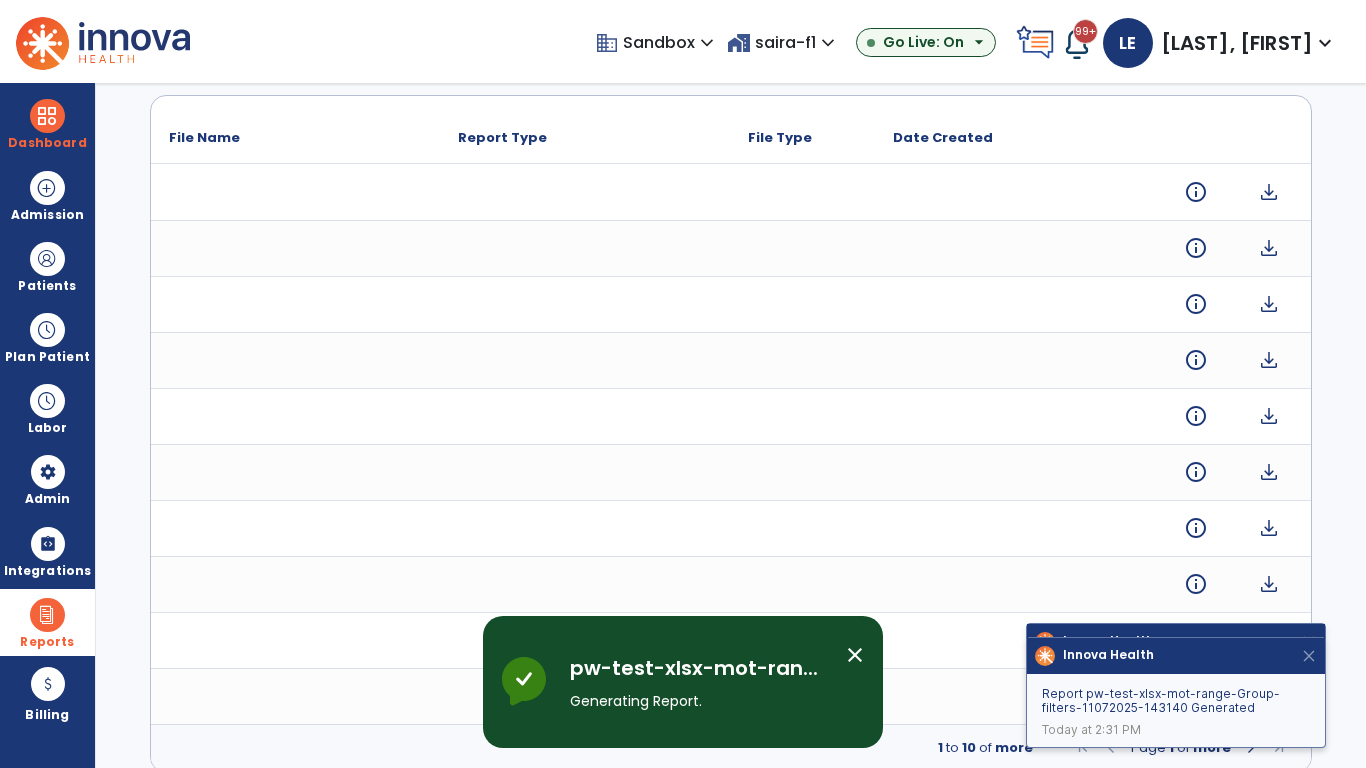 scroll, scrollTop: 0, scrollLeft: 0, axis: both 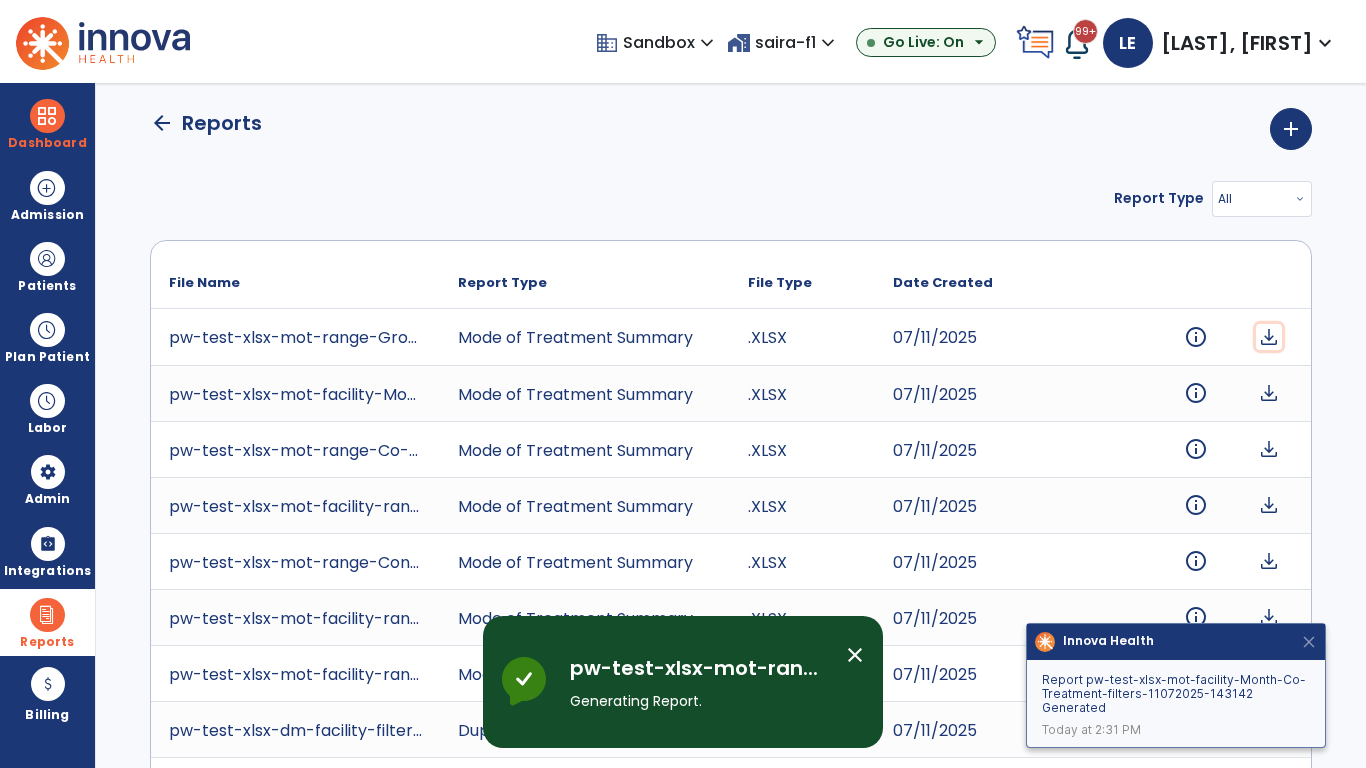 click on "download" 